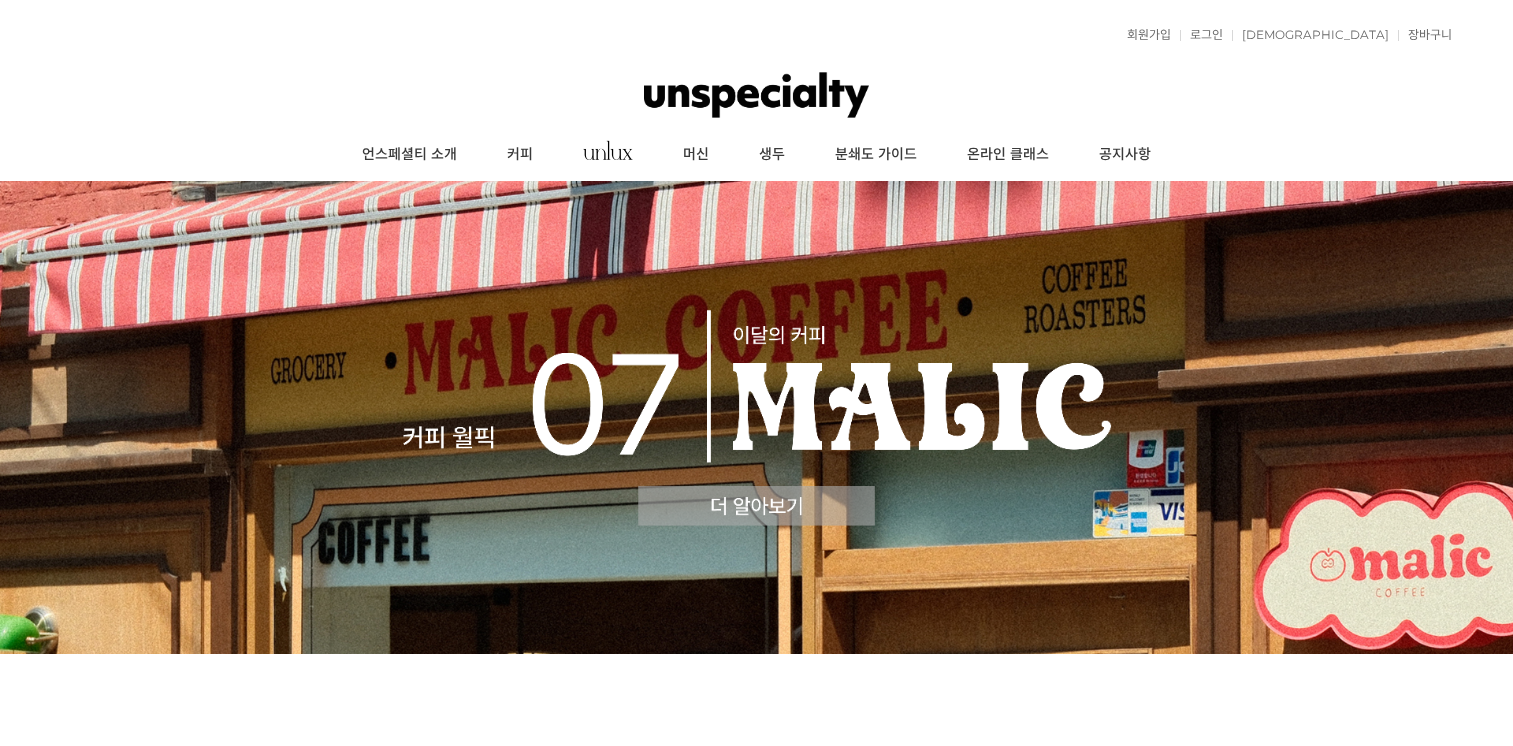 scroll, scrollTop: 0, scrollLeft: 0, axis: both 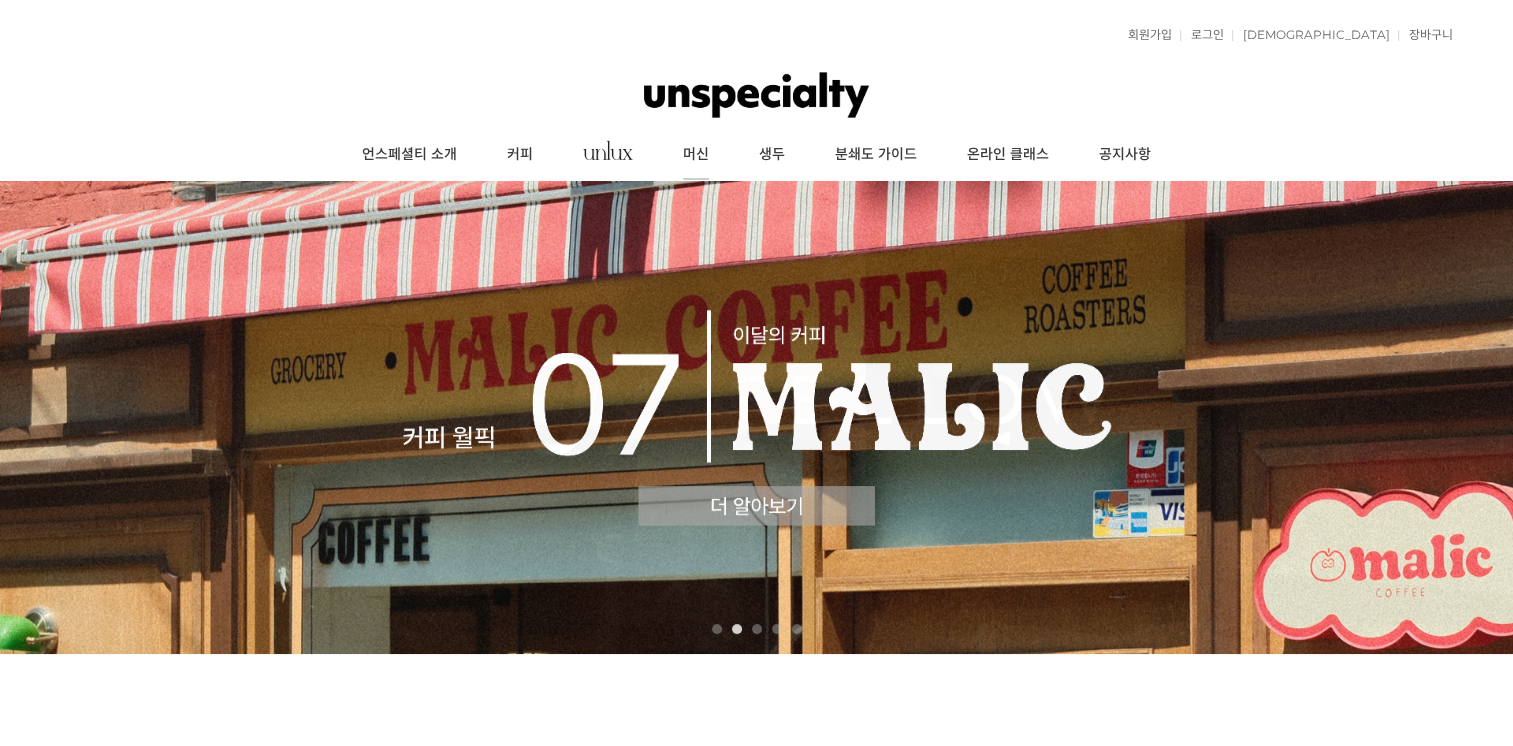 click on "머신" at bounding box center (696, 155) 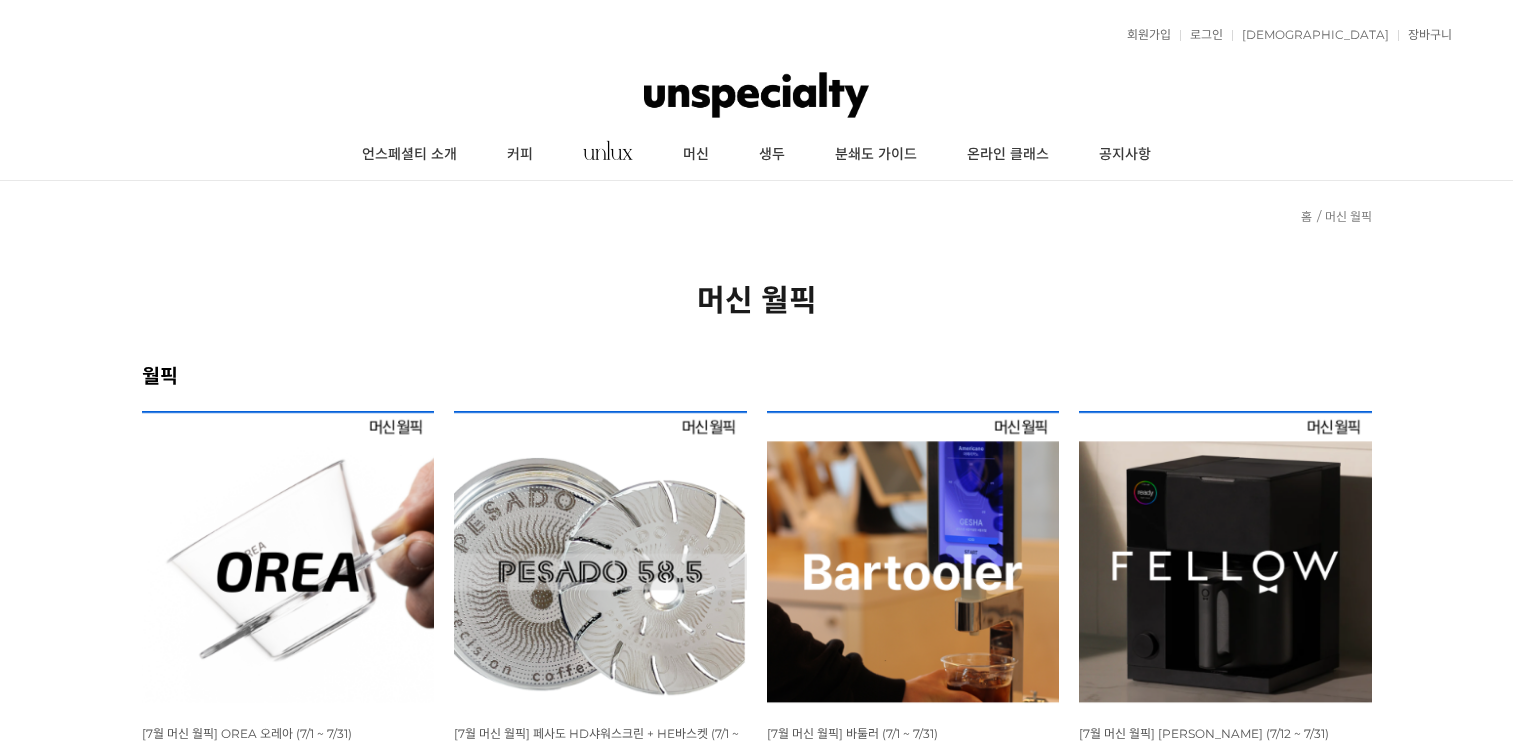 scroll, scrollTop: 200, scrollLeft: 0, axis: vertical 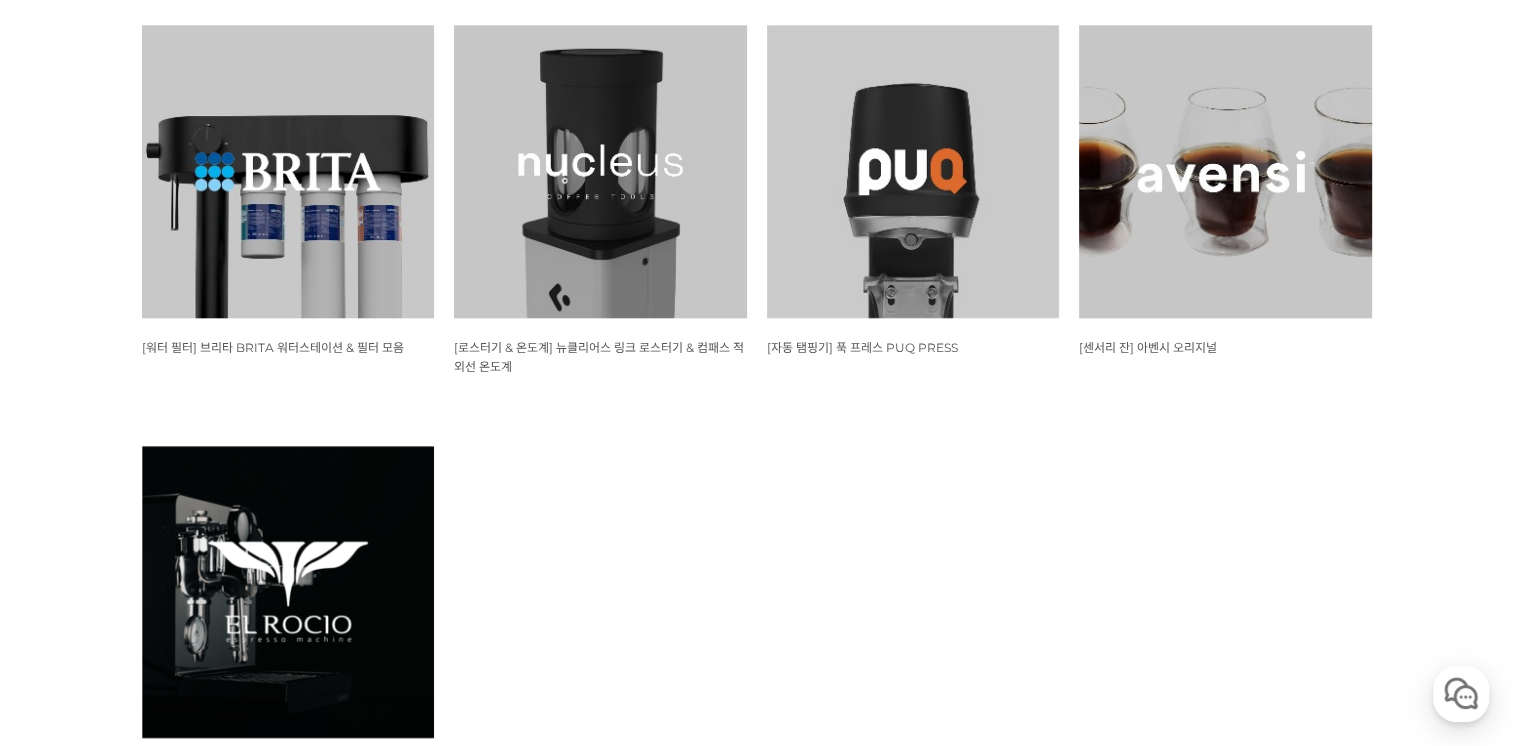 click at bounding box center [288, 592] 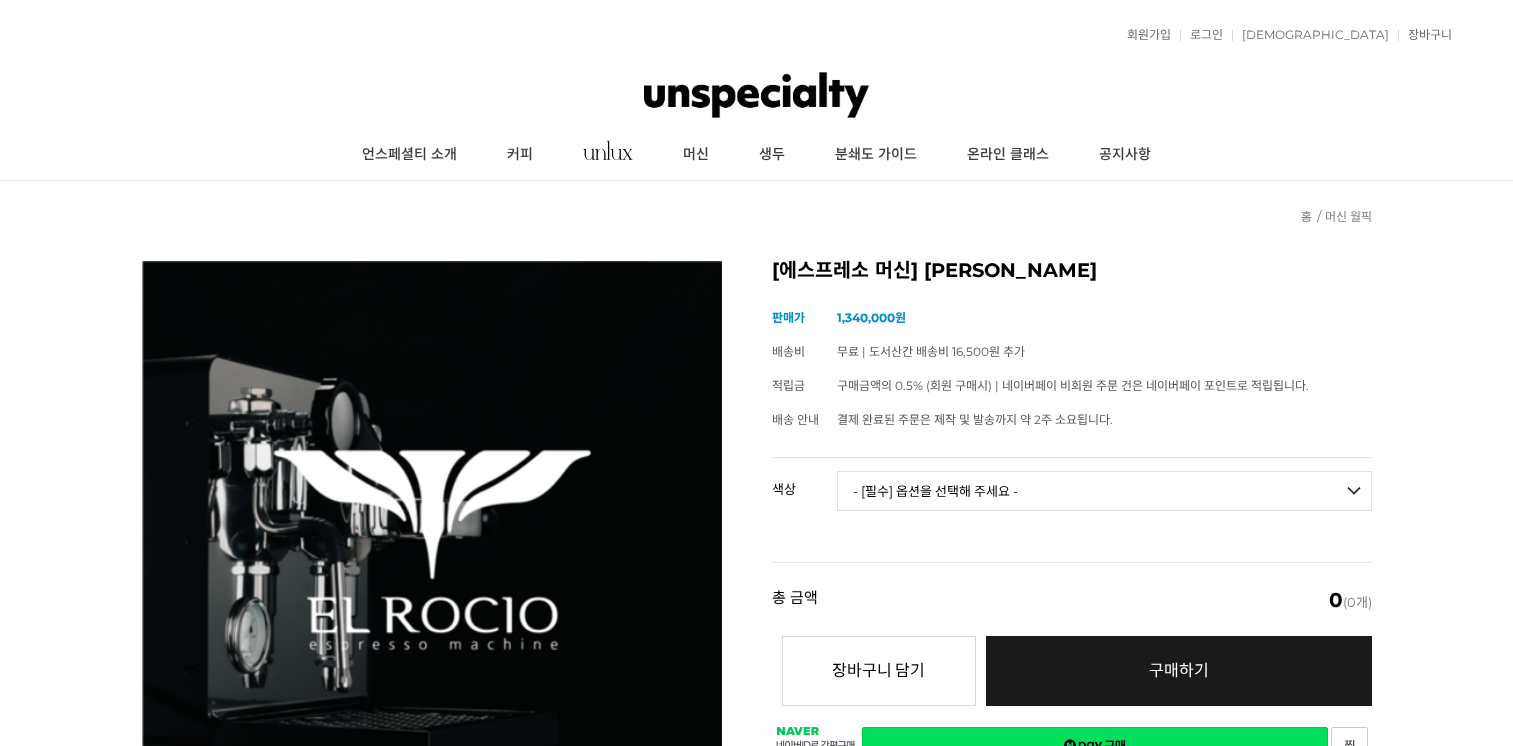scroll, scrollTop: 0, scrollLeft: 0, axis: both 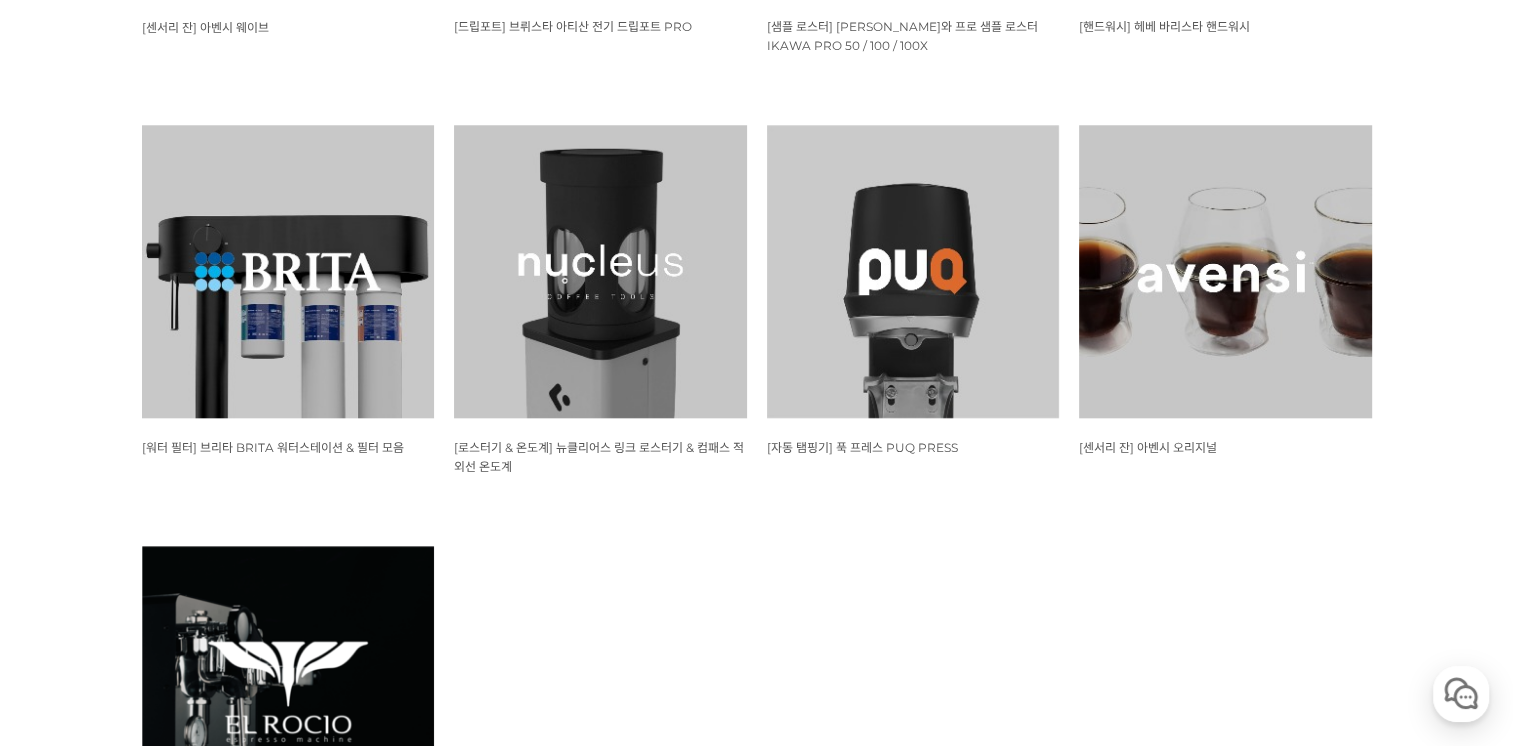click at bounding box center (1225, 271) 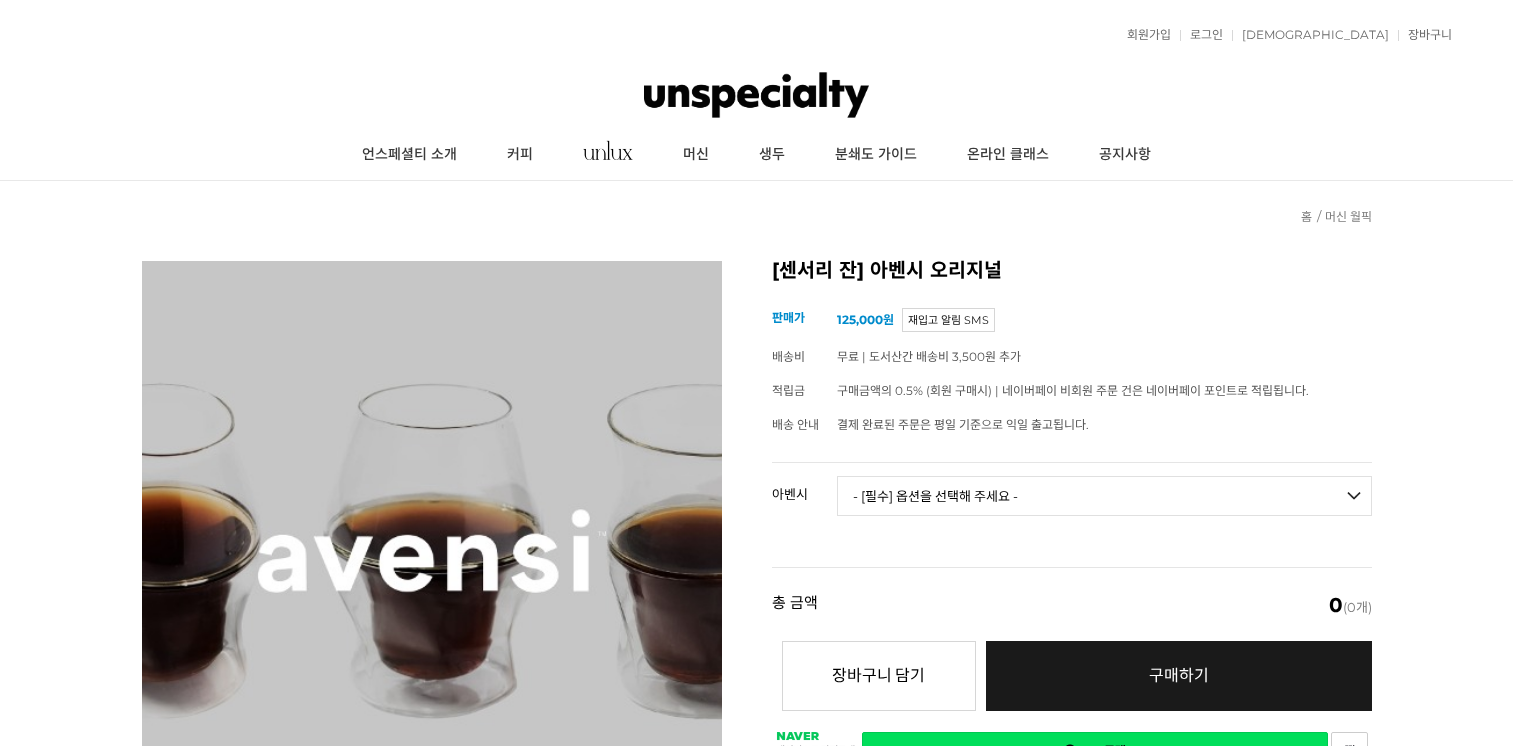 scroll, scrollTop: 0, scrollLeft: 0, axis: both 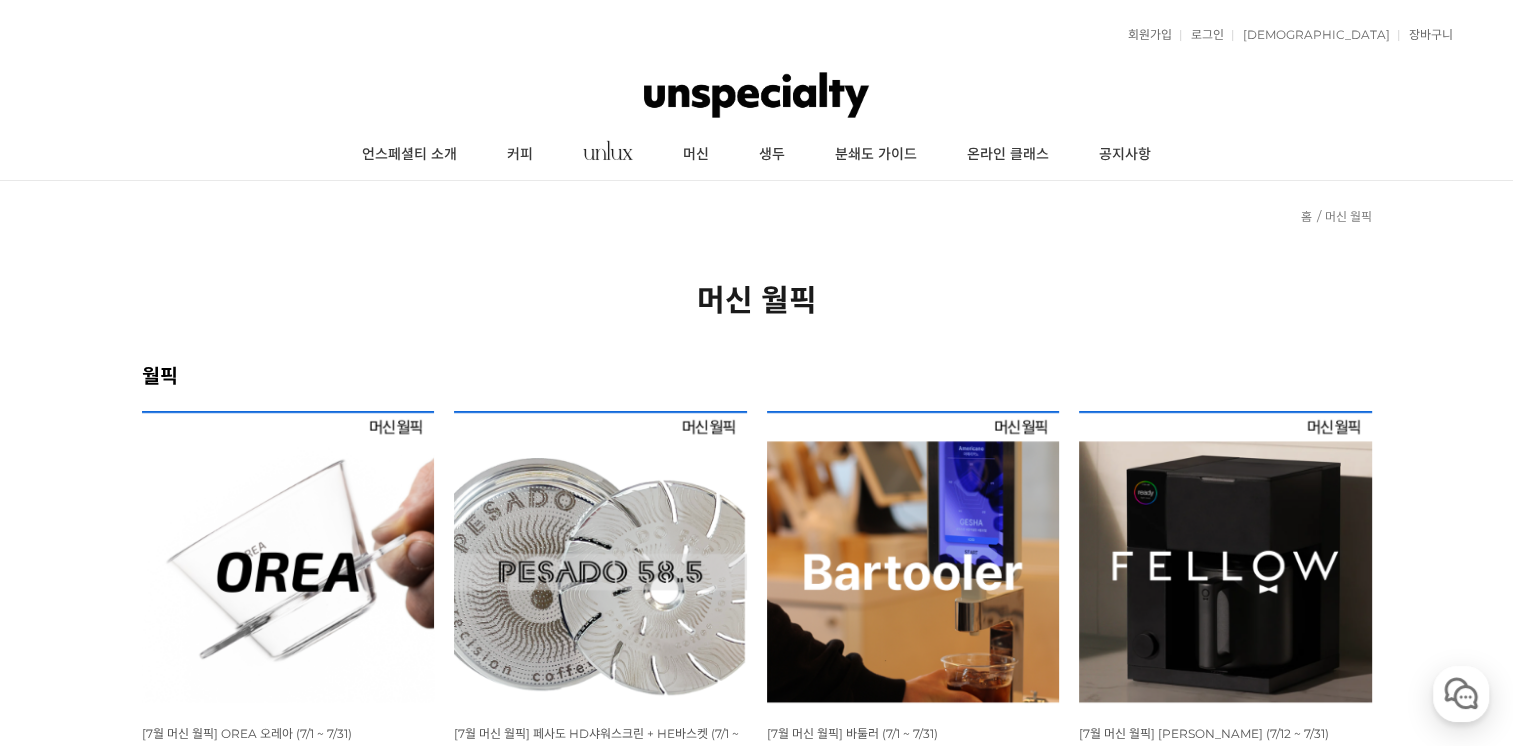 click at bounding box center (288, 557) 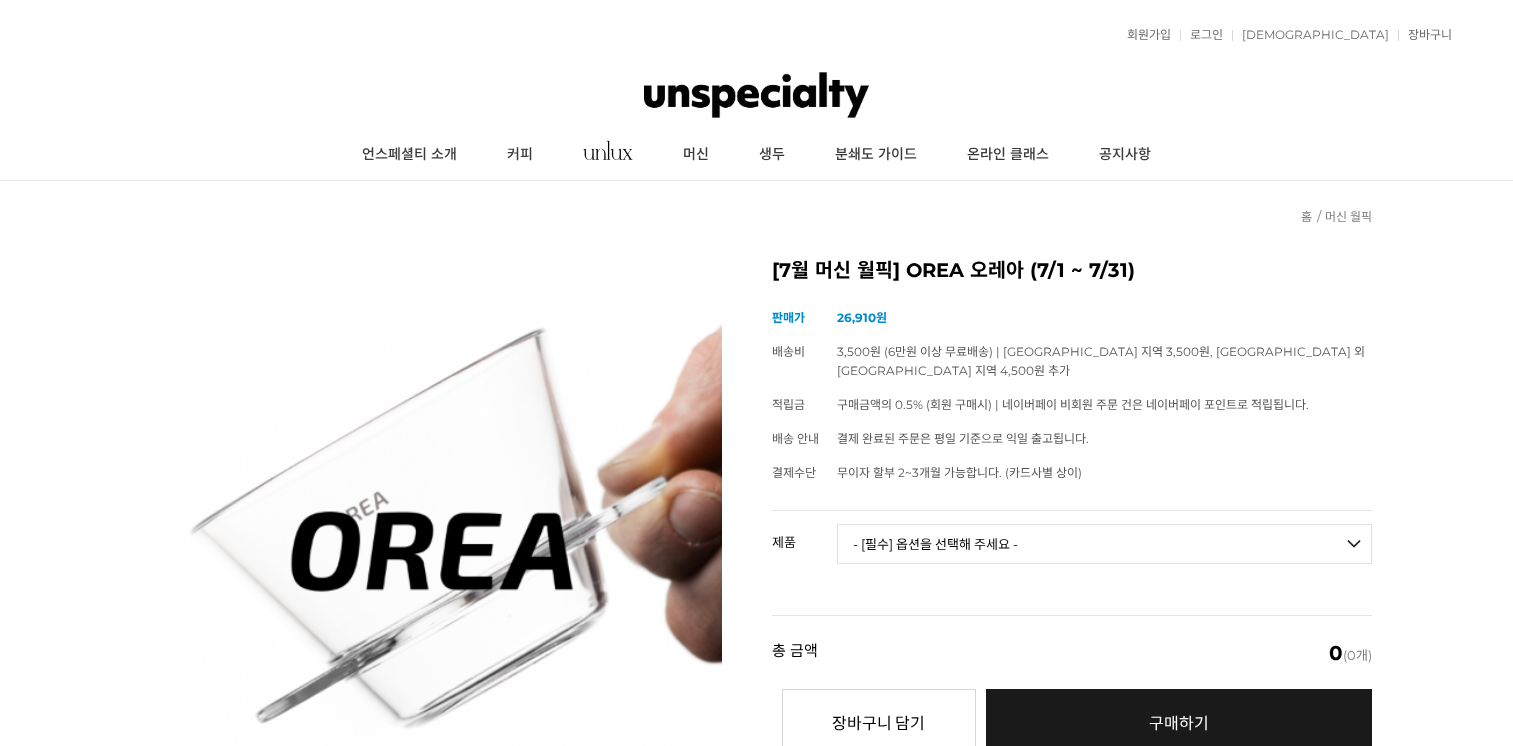 scroll, scrollTop: 0, scrollLeft: 0, axis: both 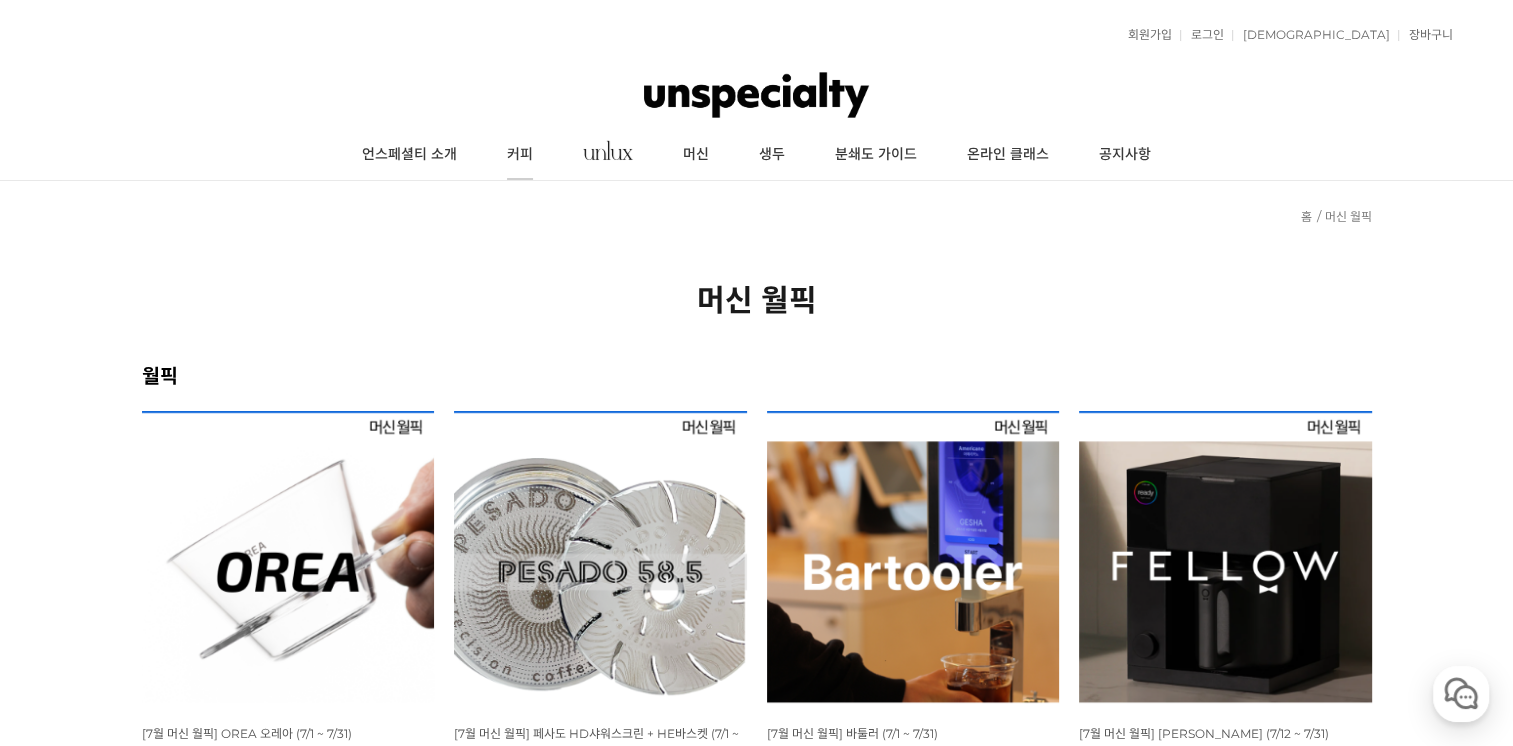 click on "커피" at bounding box center (520, 155) 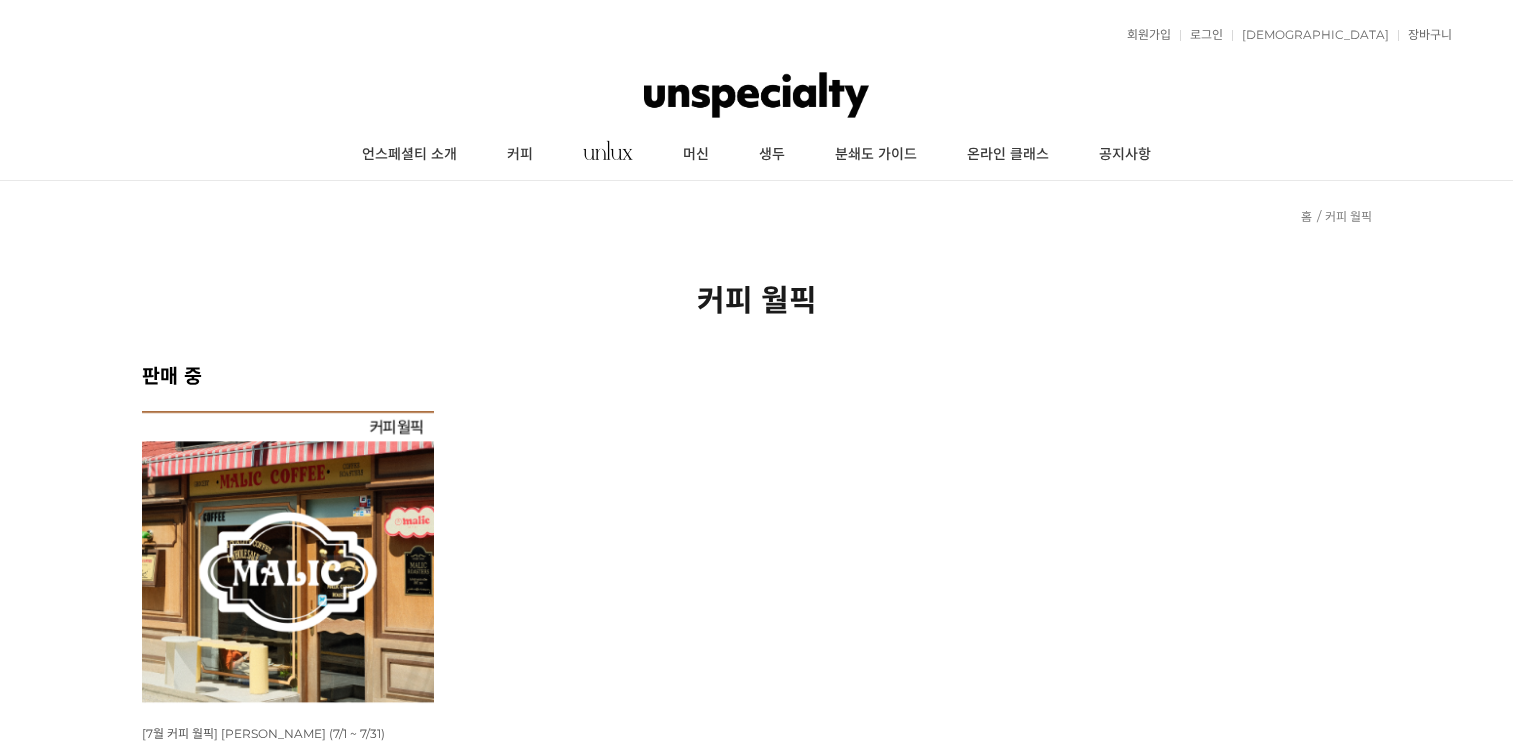 scroll, scrollTop: 0, scrollLeft: 0, axis: both 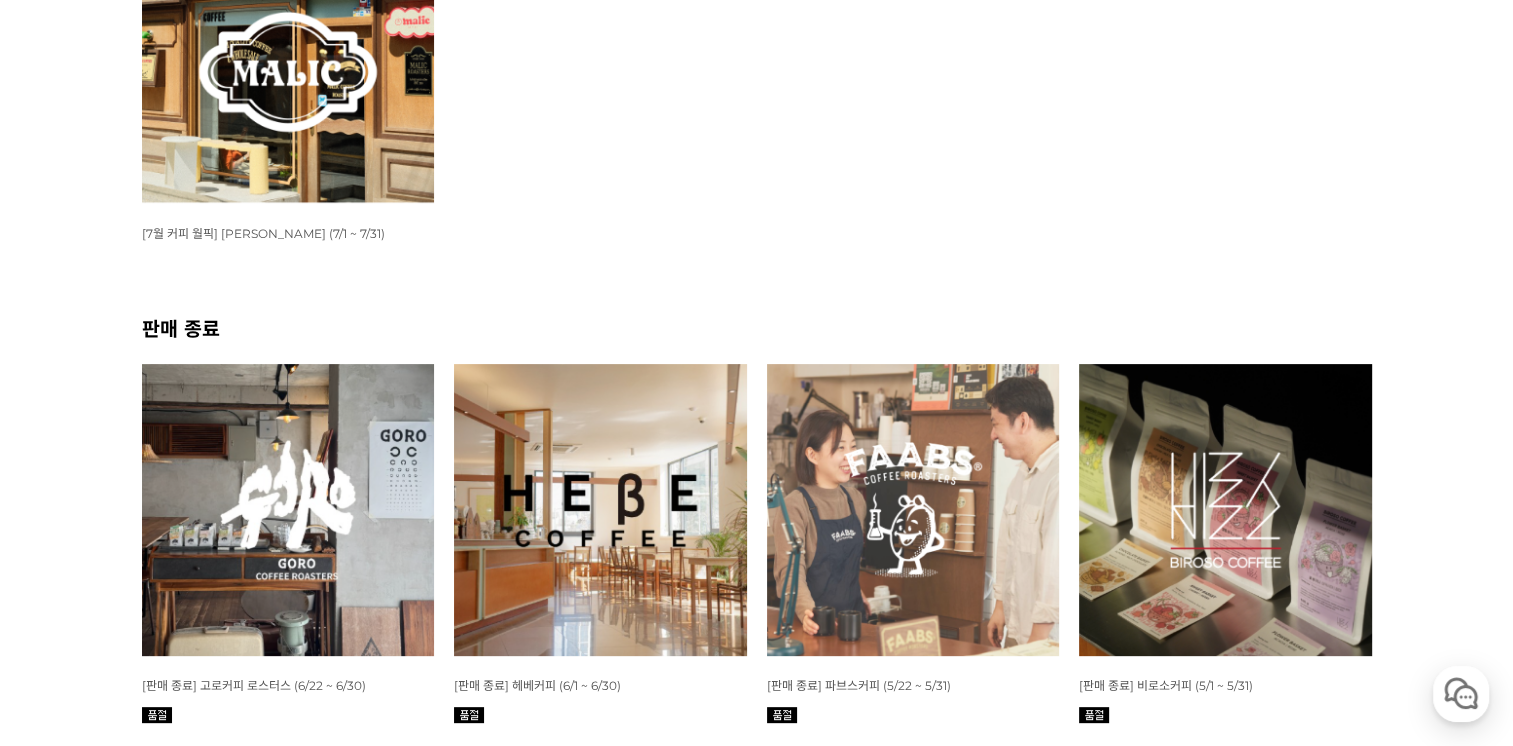 click at bounding box center [288, 57] 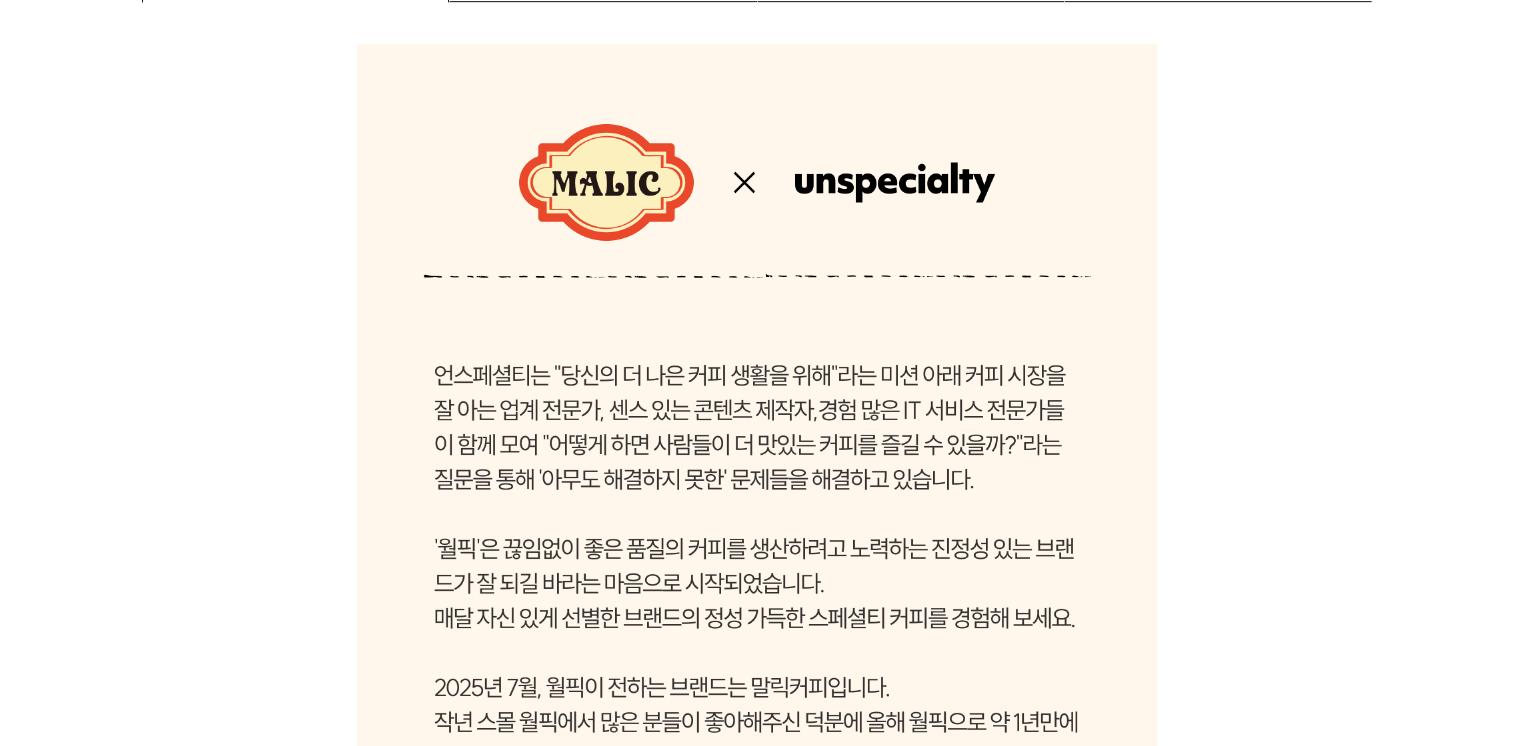 scroll, scrollTop: 2986, scrollLeft: 0, axis: vertical 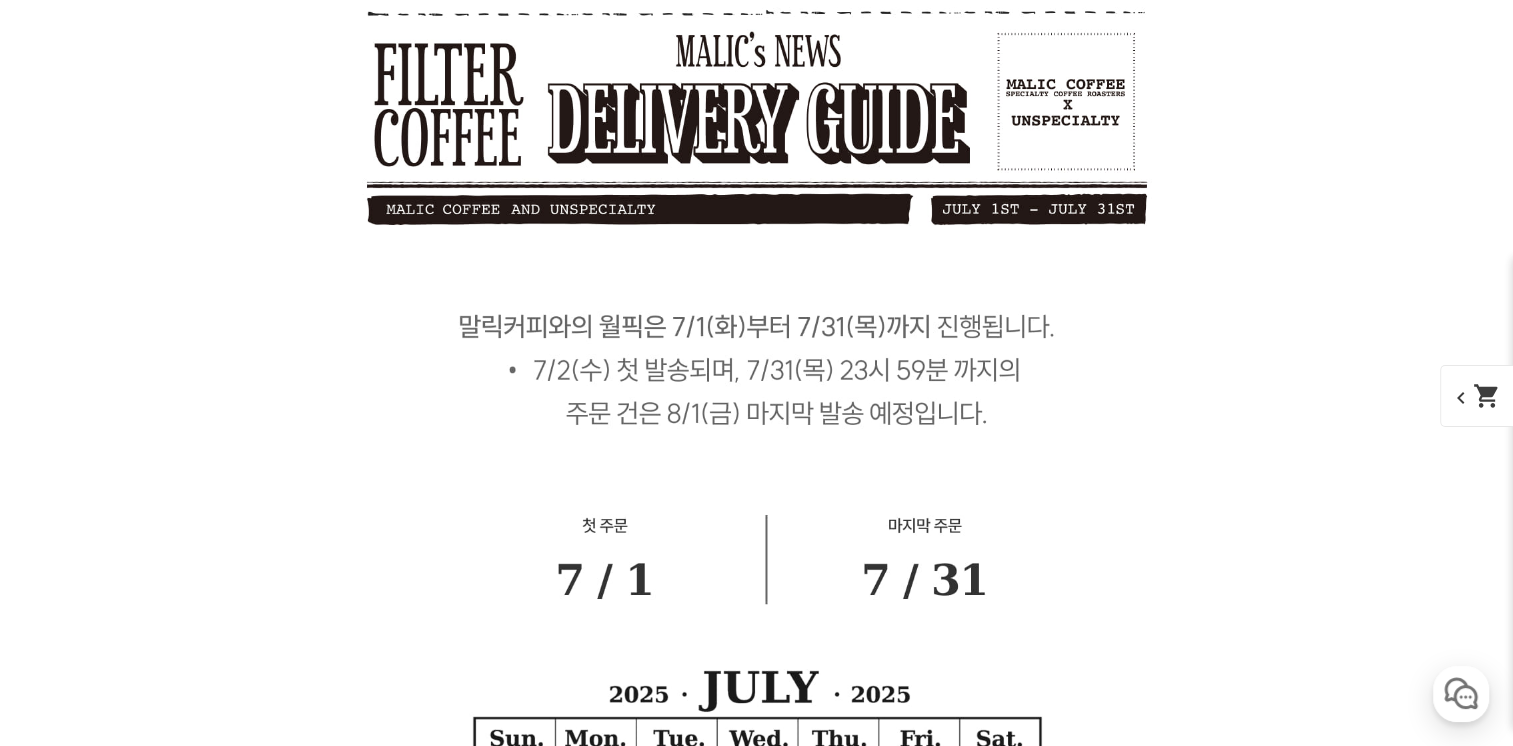 click at bounding box center [757, -900] 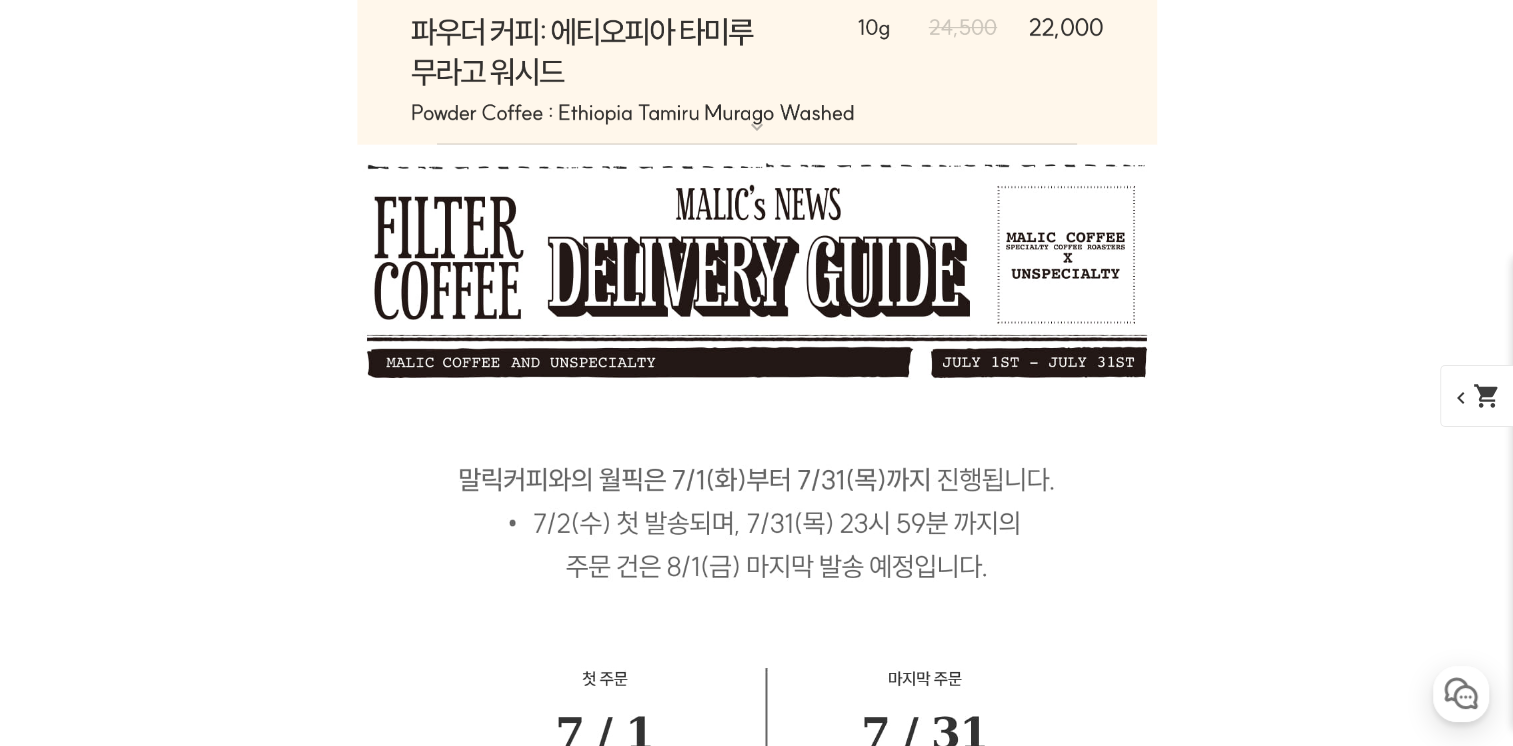 scroll, scrollTop: 12420, scrollLeft: 0, axis: vertical 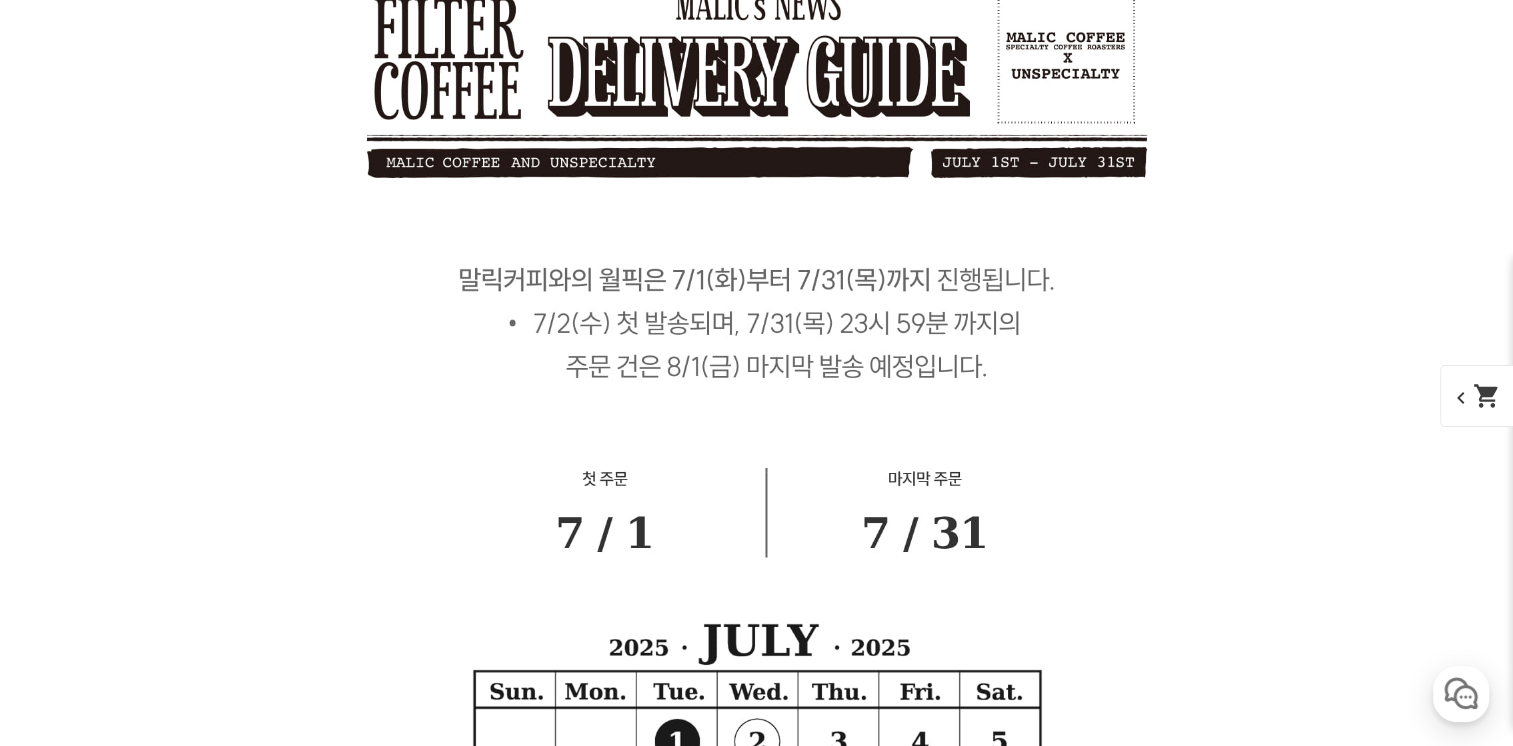 click at bounding box center (757, -1069) 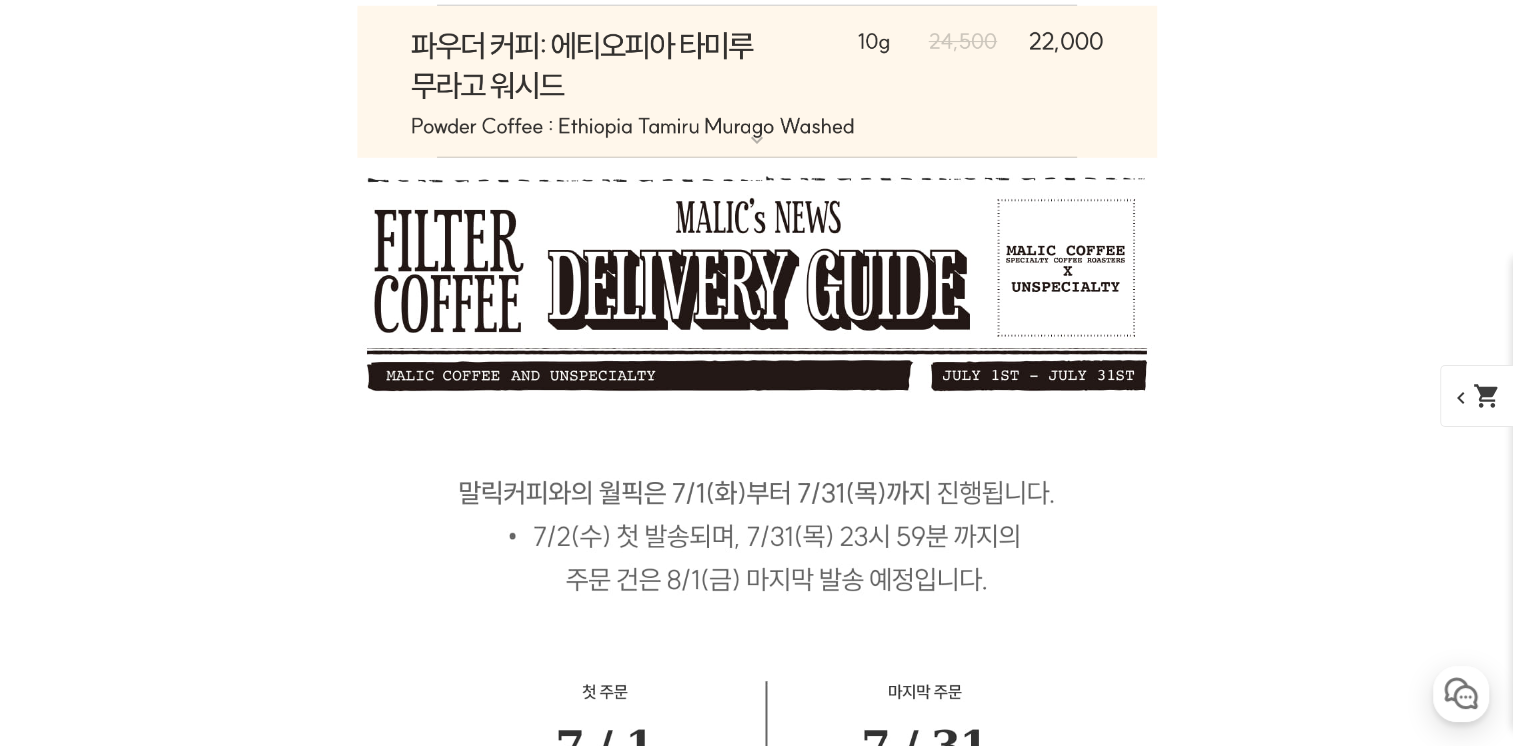 scroll, scrollTop: 13420, scrollLeft: 0, axis: vertical 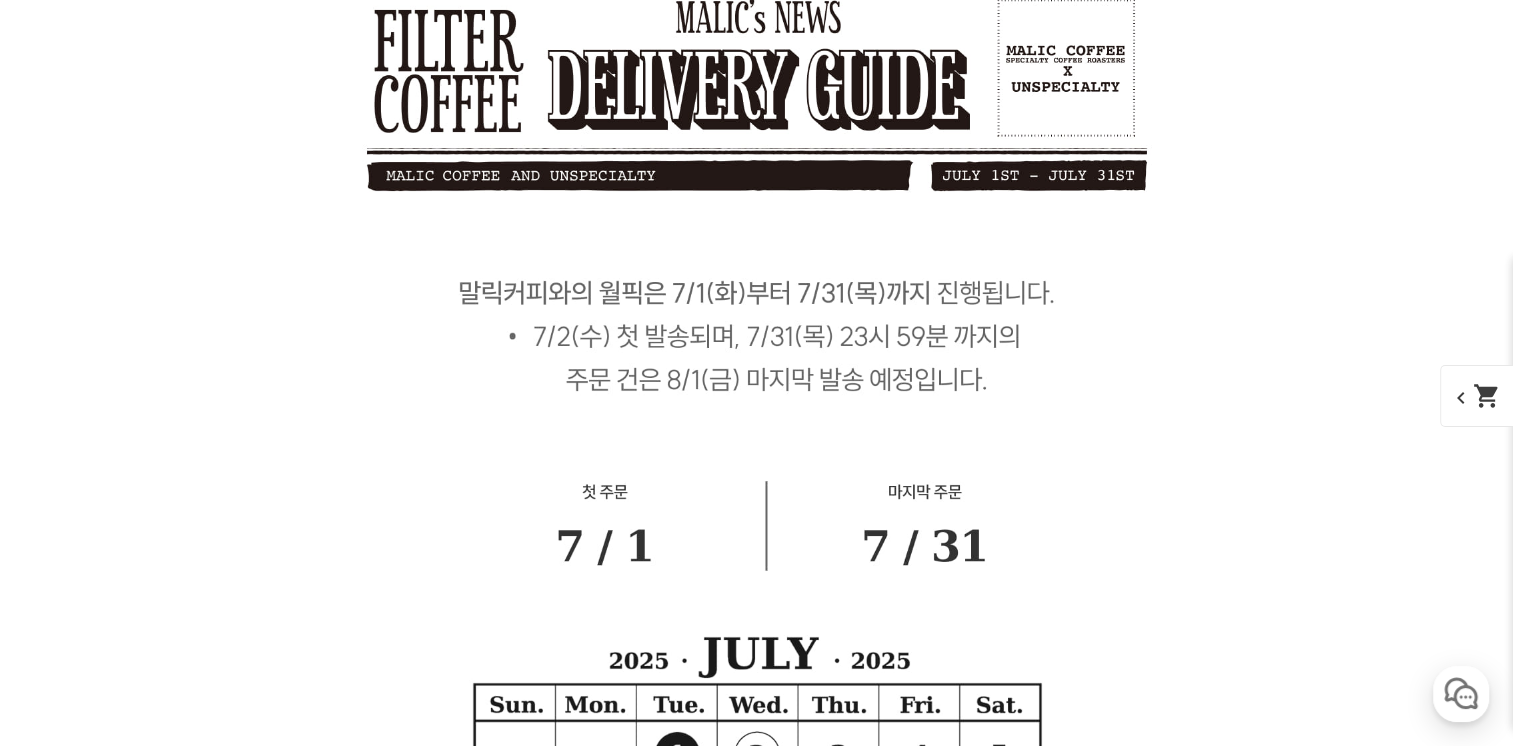 click at bounding box center (757, -1041) 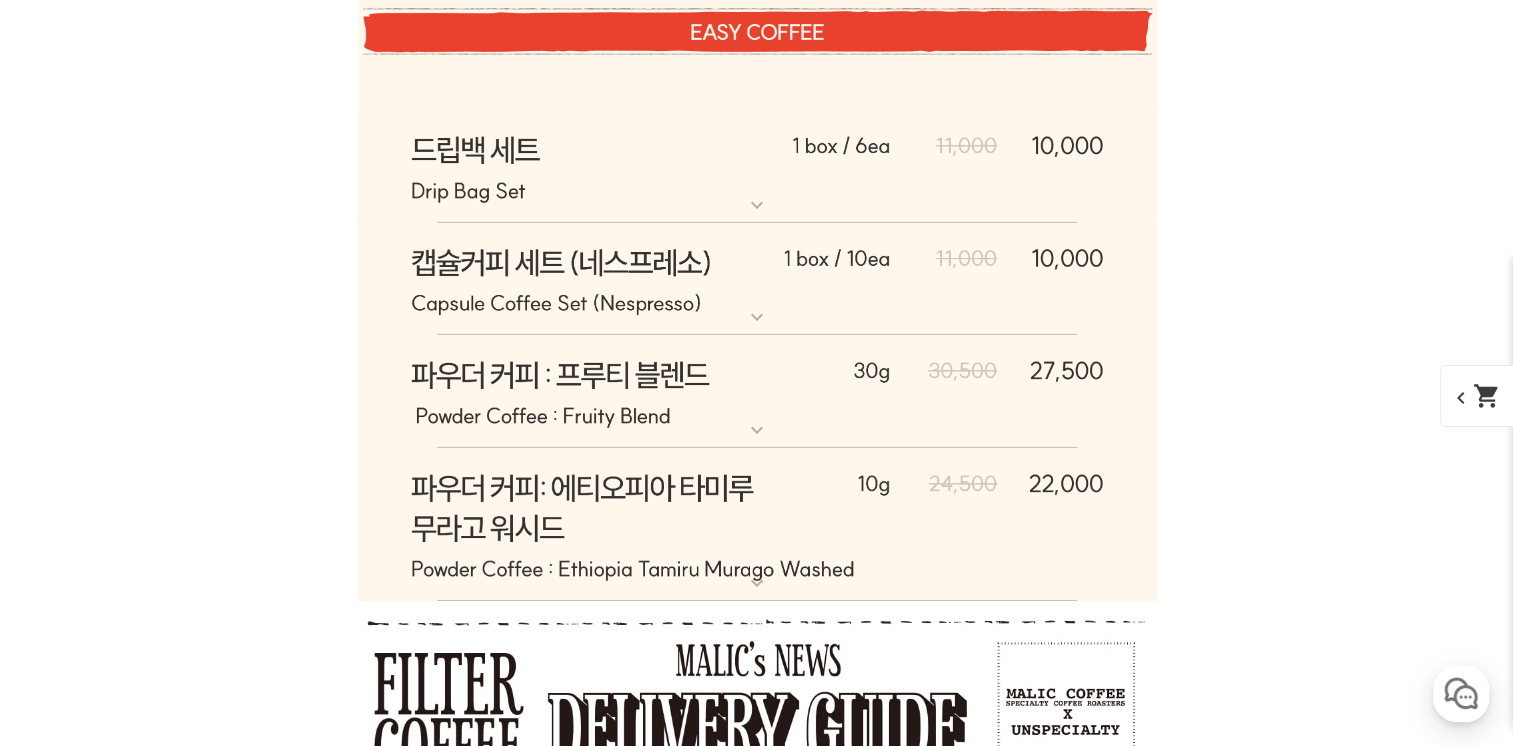 scroll, scrollTop: 13620, scrollLeft: 0, axis: vertical 